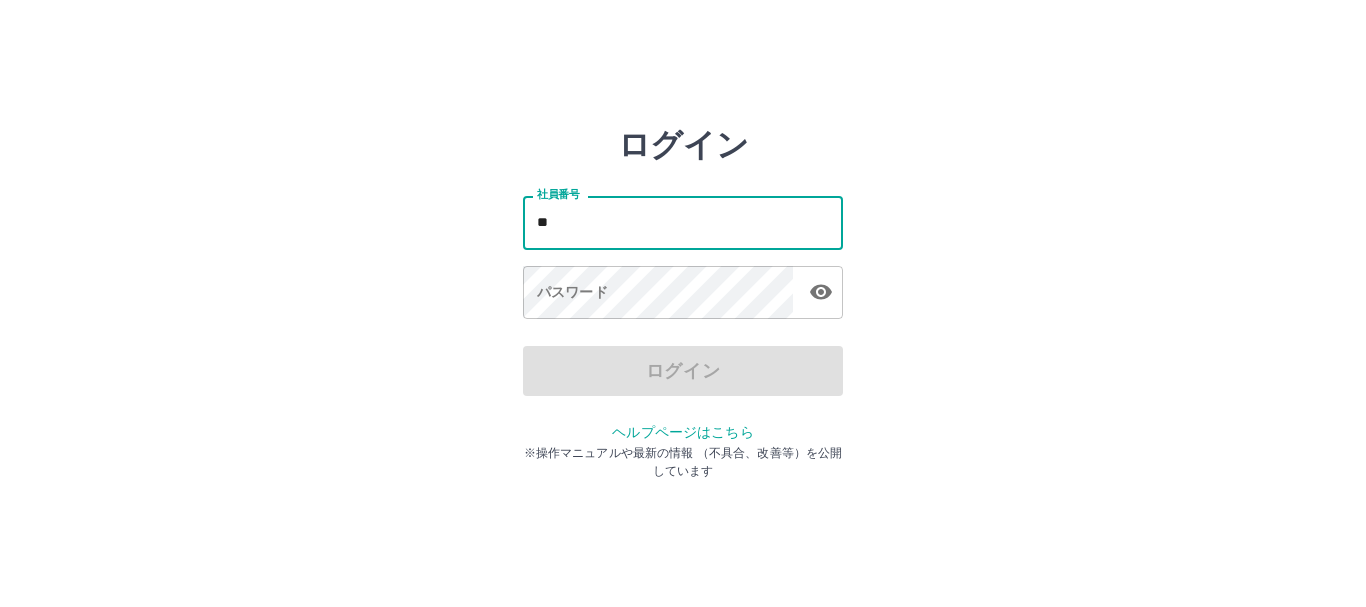 scroll, scrollTop: 0, scrollLeft: 0, axis: both 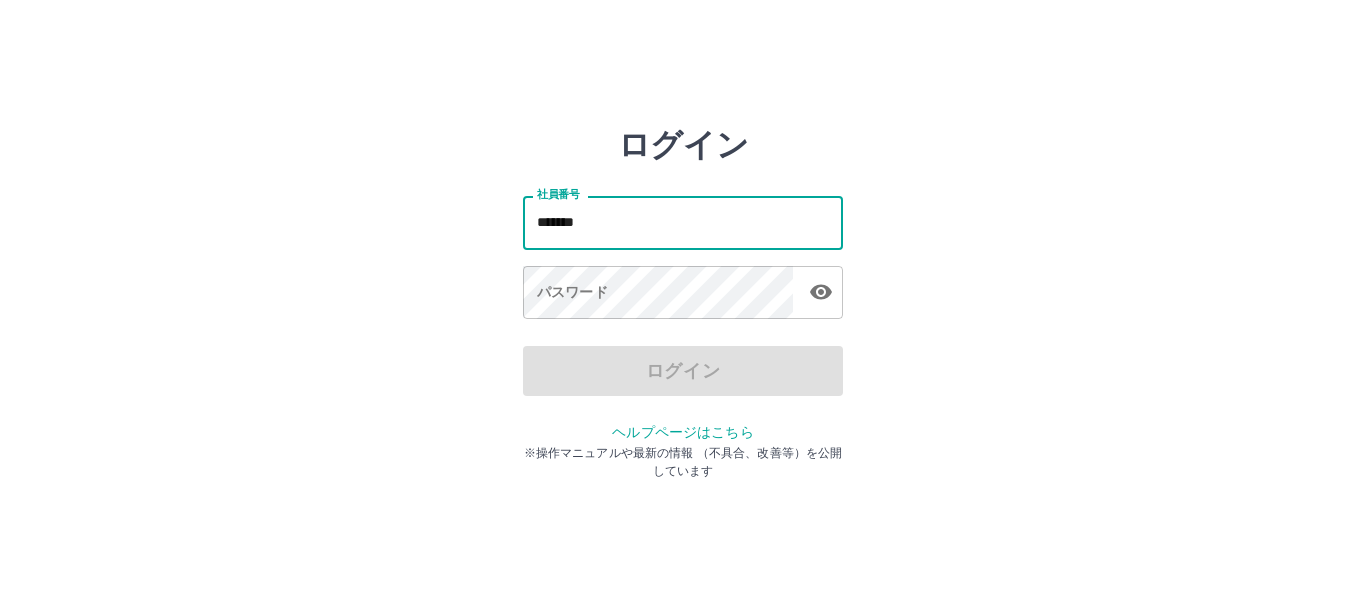 type on "*******" 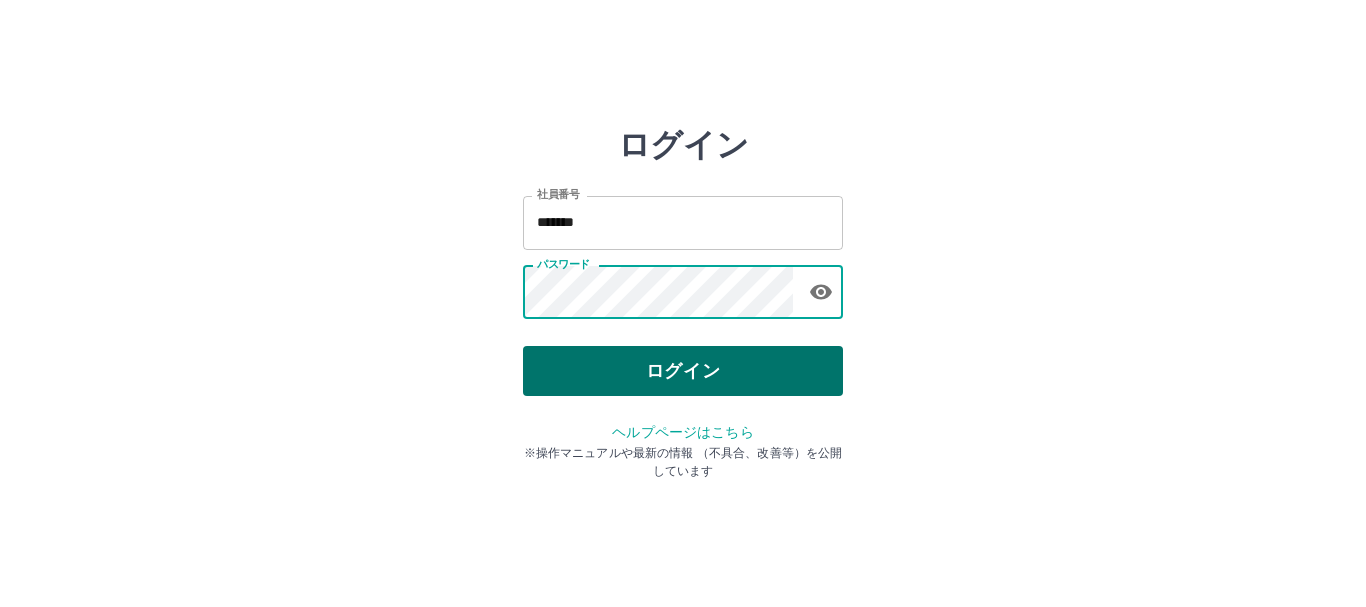 click on "ログイン" at bounding box center [683, 371] 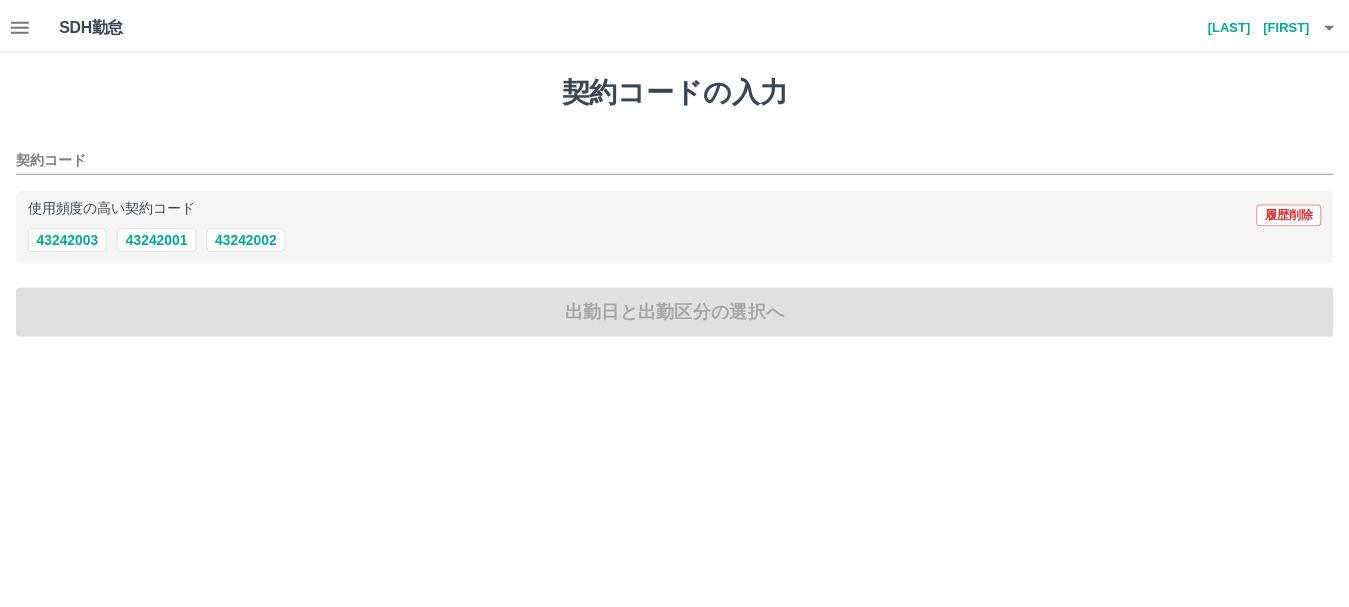 scroll, scrollTop: 0, scrollLeft: 0, axis: both 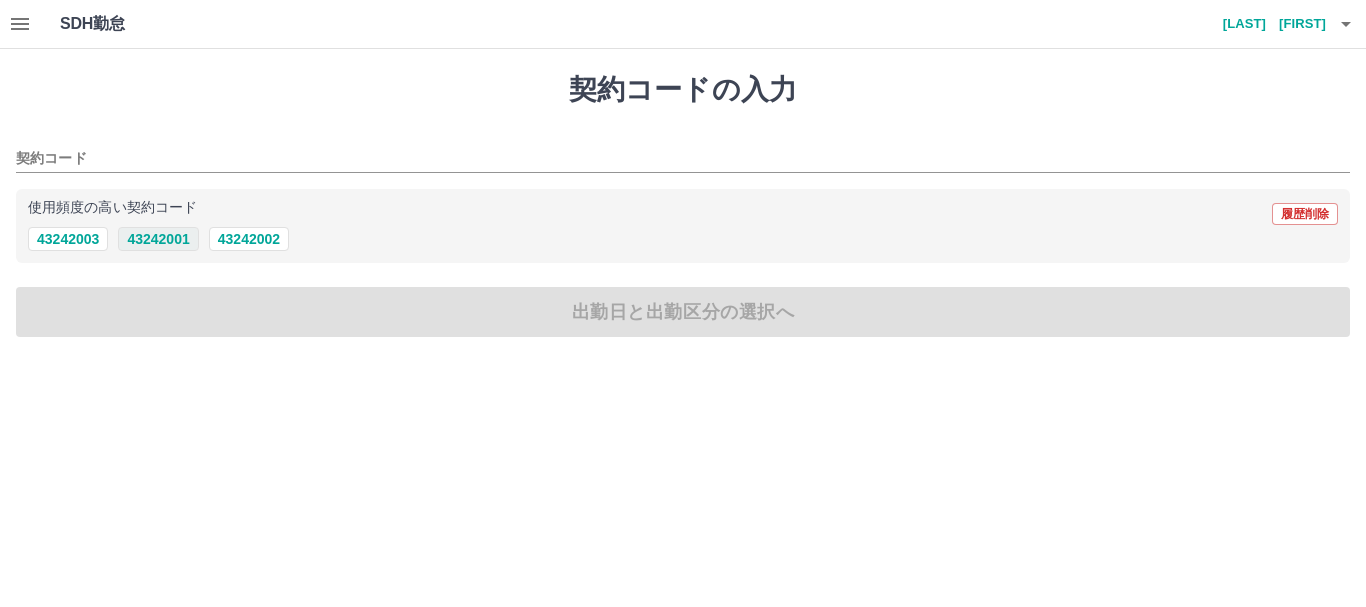 click on "43242001" at bounding box center (158, 239) 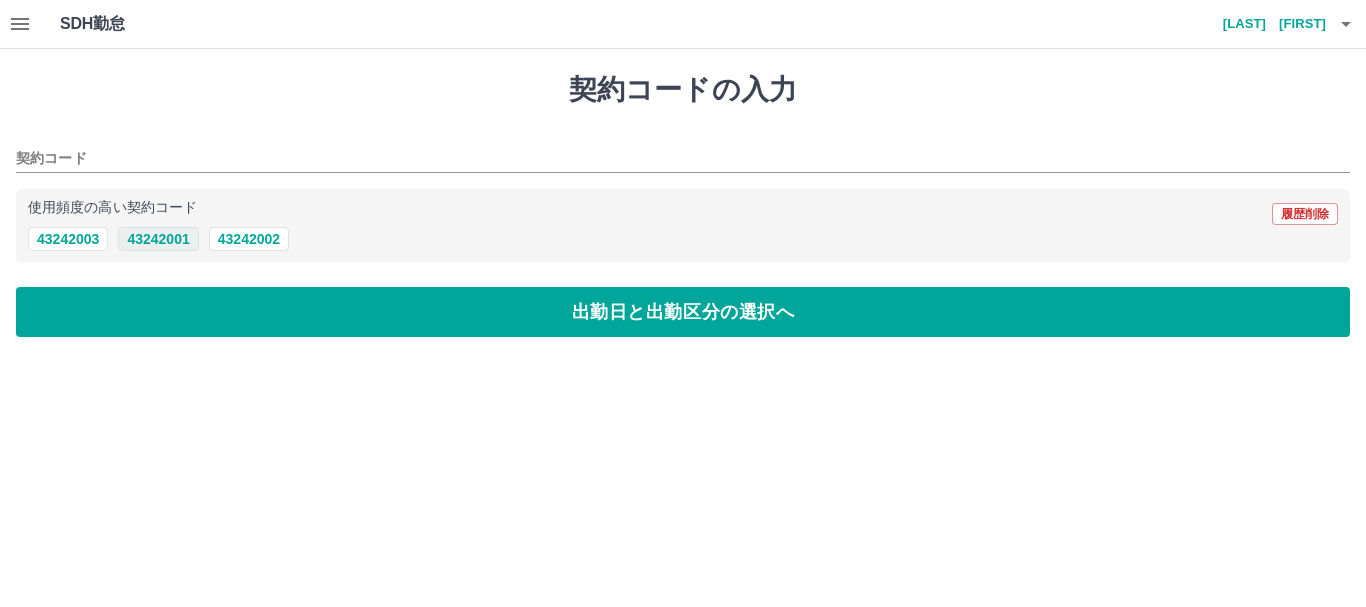 type on "********" 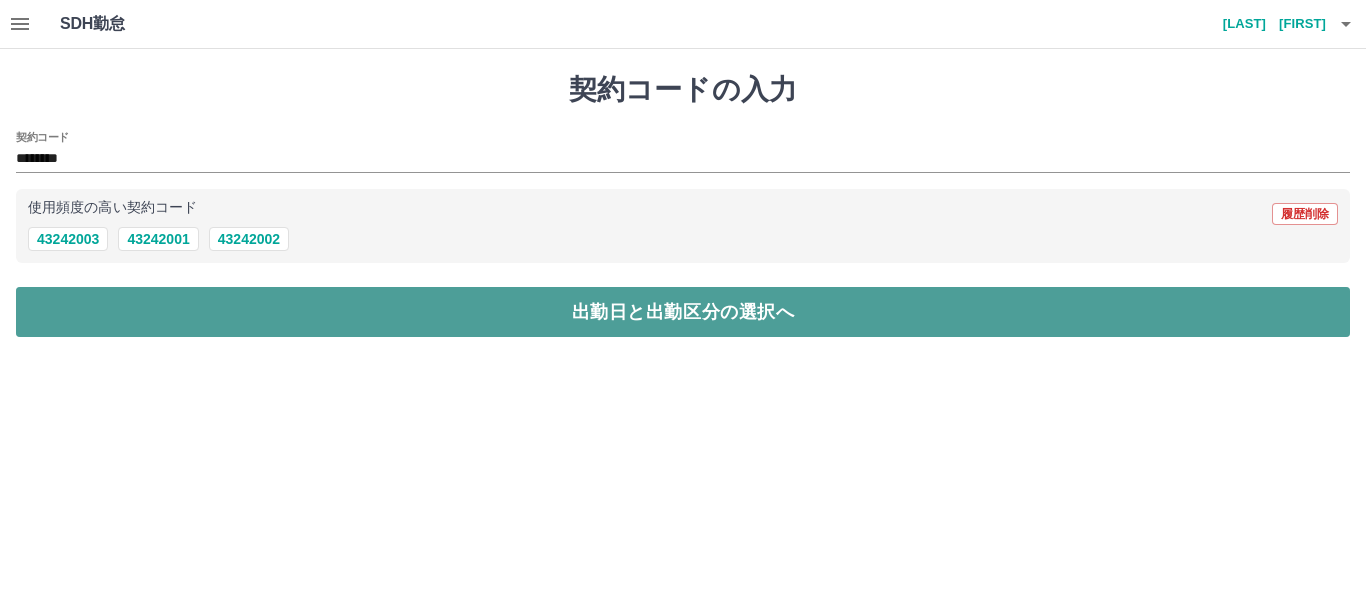 click on "出勤日と出勤区分の選択へ" at bounding box center [683, 312] 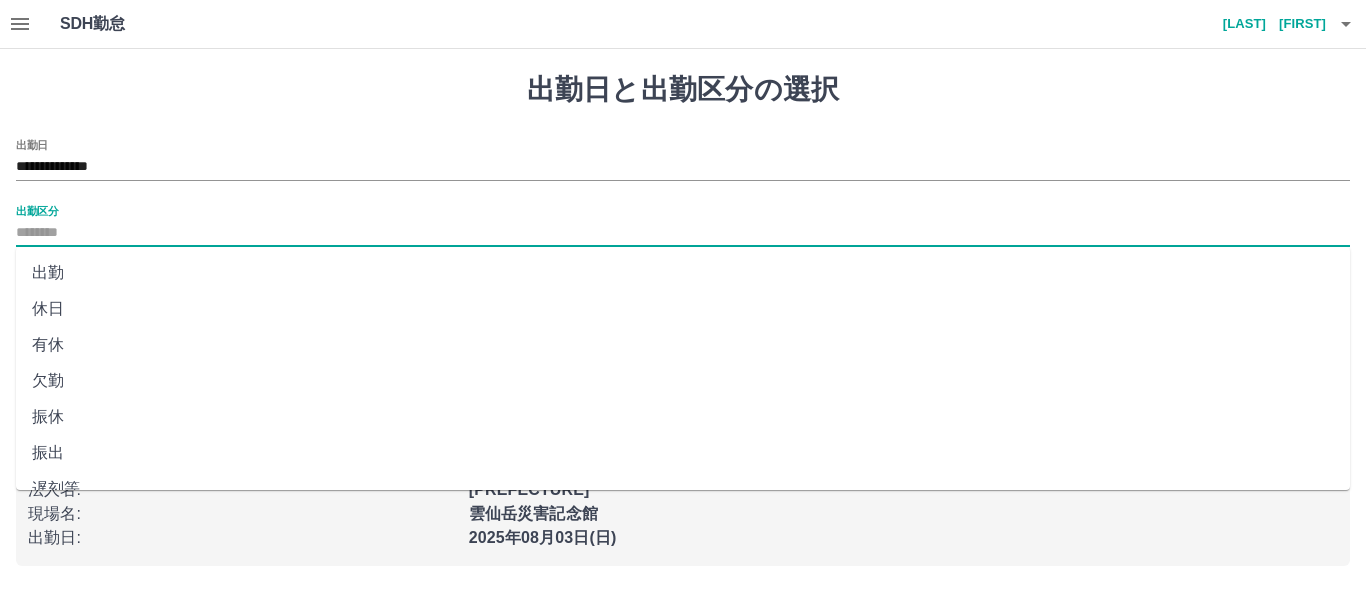 click on "出勤区分" at bounding box center [683, 233] 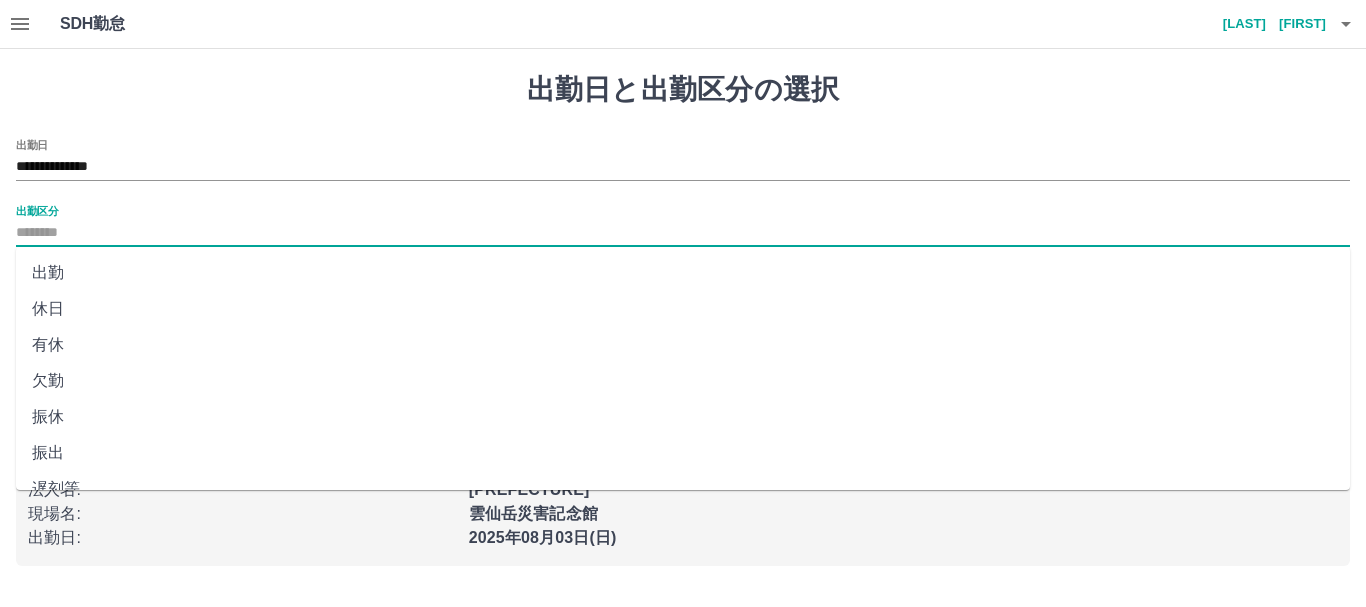 click on "出勤" at bounding box center [683, 273] 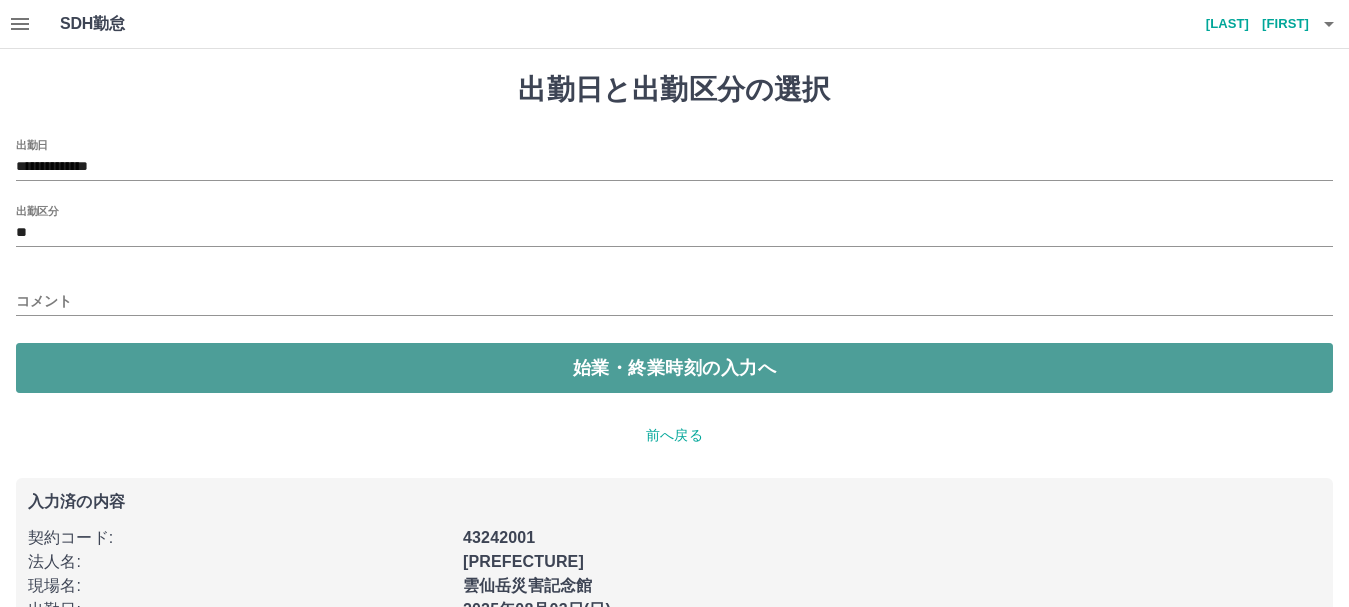 click on "始業・終業時刻の入力へ" at bounding box center (674, 368) 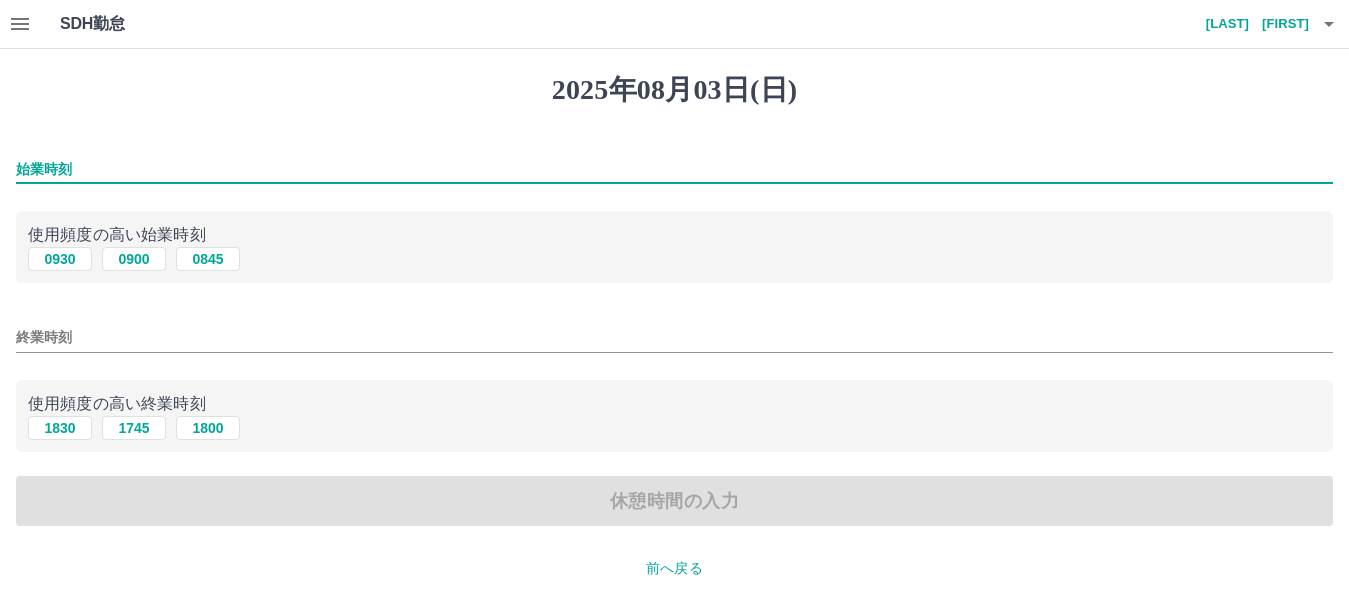 click on "始業時刻" at bounding box center [674, 169] 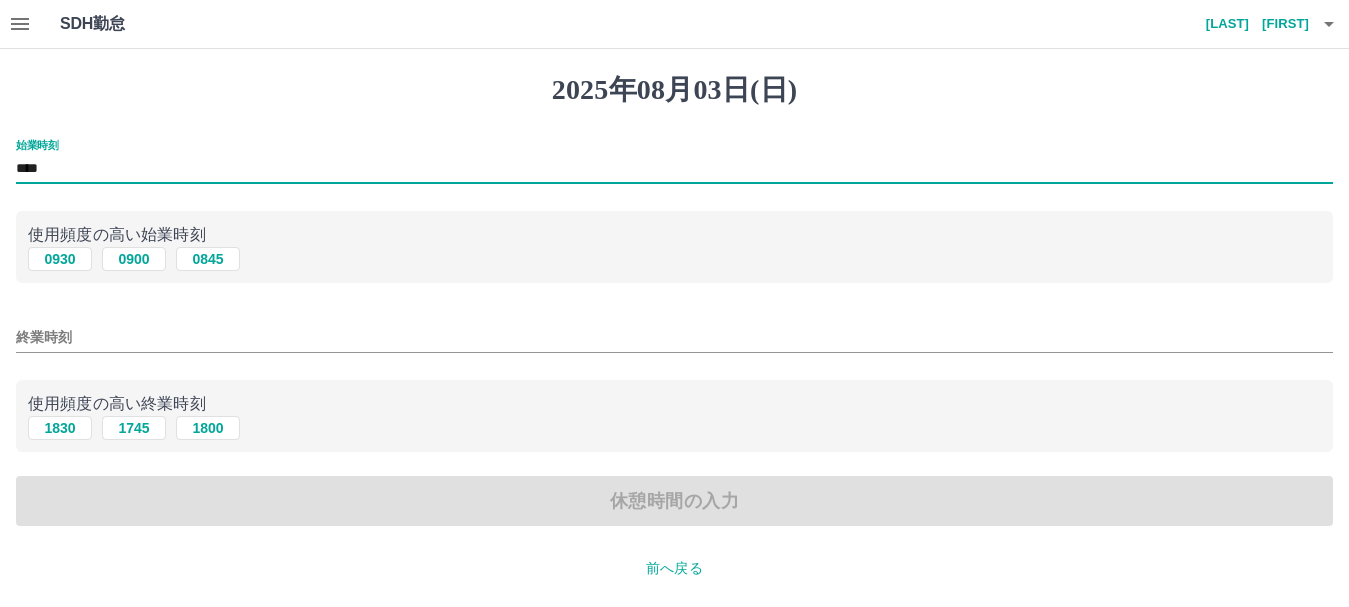 click on "終業時刻" at bounding box center [674, 337] 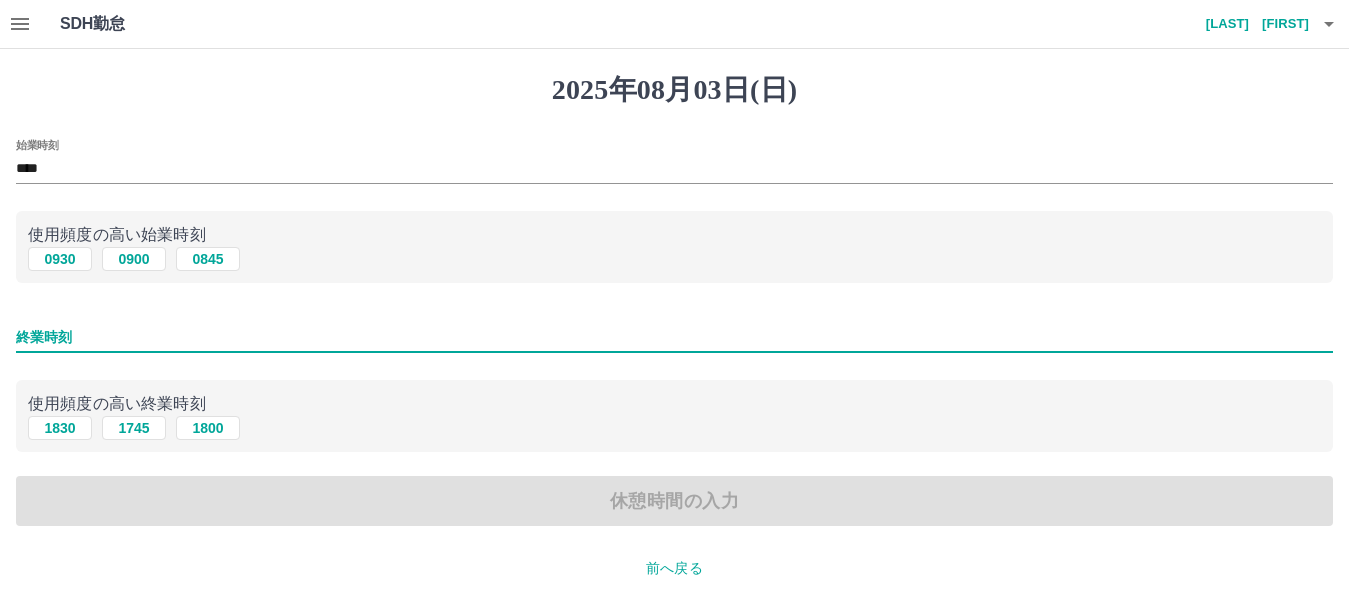 type on "****" 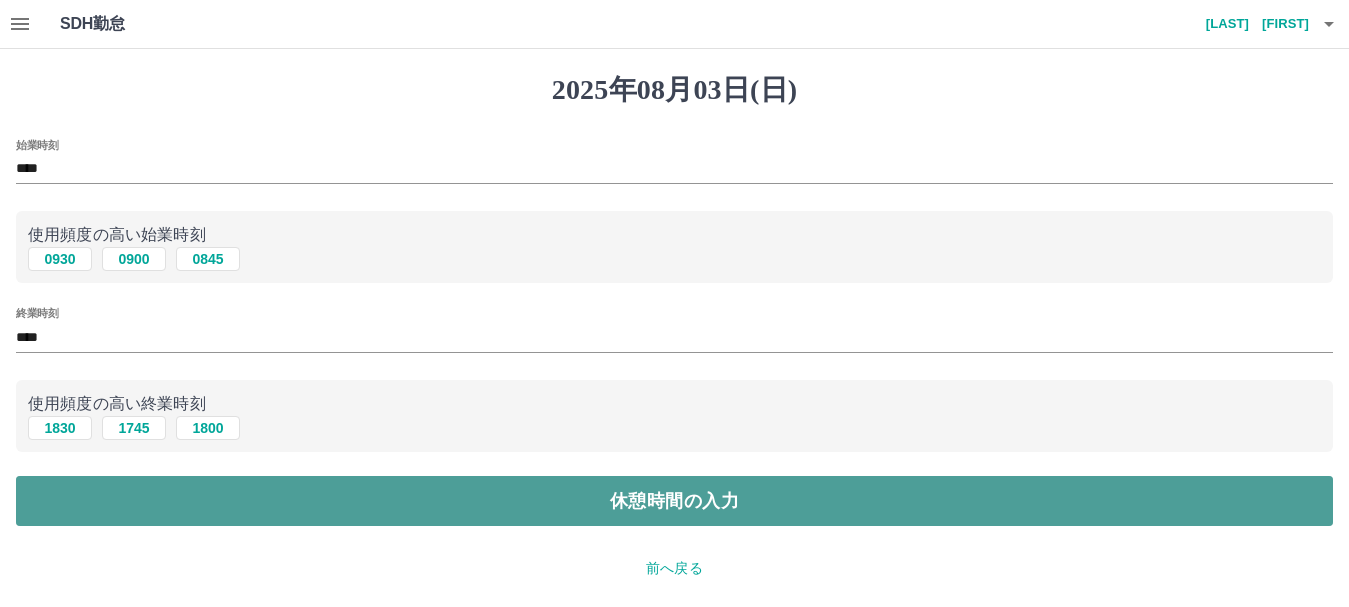 click on "休憩時間の入力" at bounding box center [674, 501] 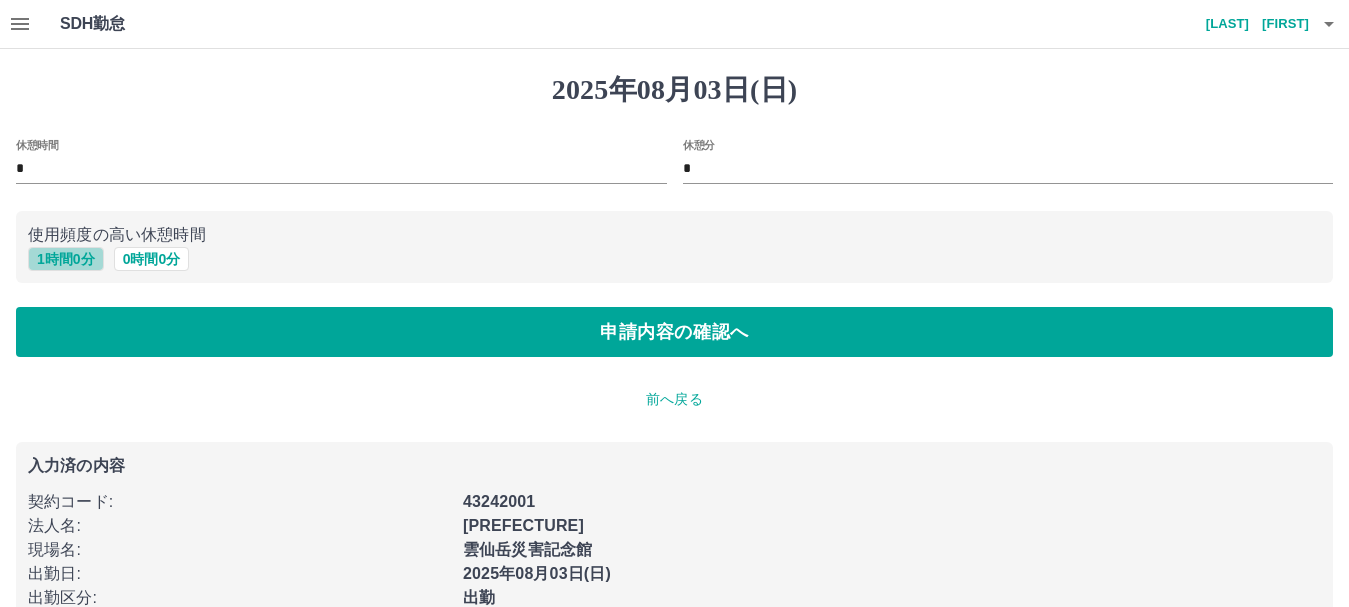 click on "1 時間 0 分" at bounding box center (66, 259) 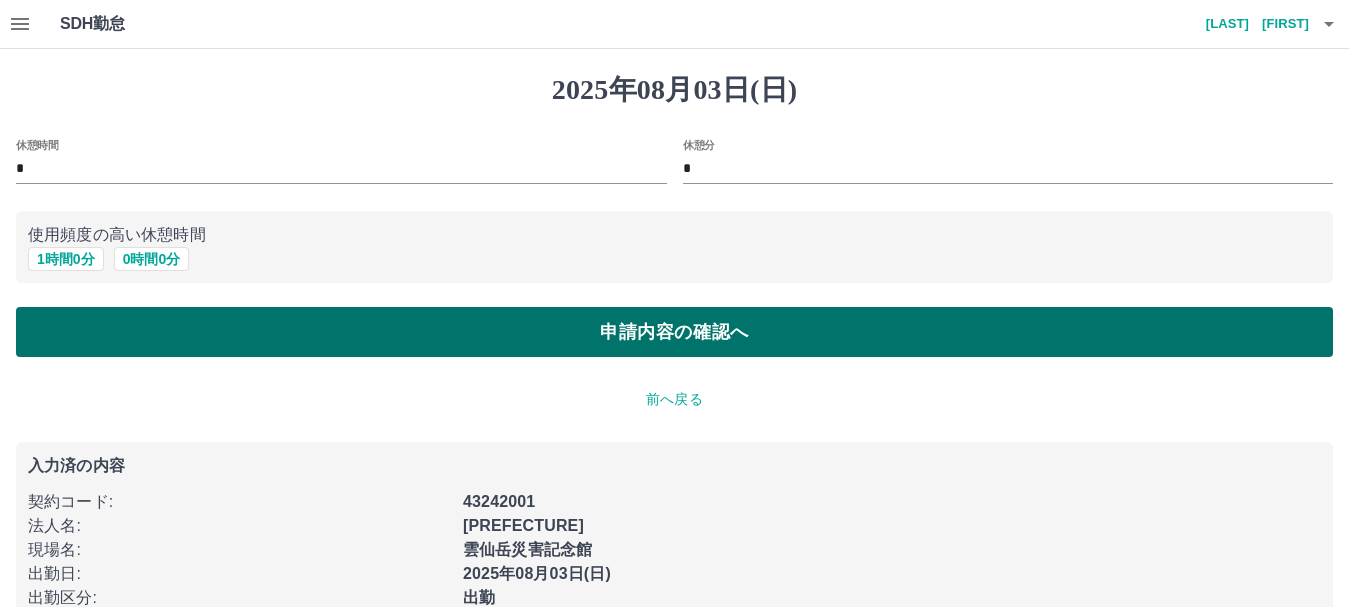 click on "申請内容の確認へ" at bounding box center (674, 332) 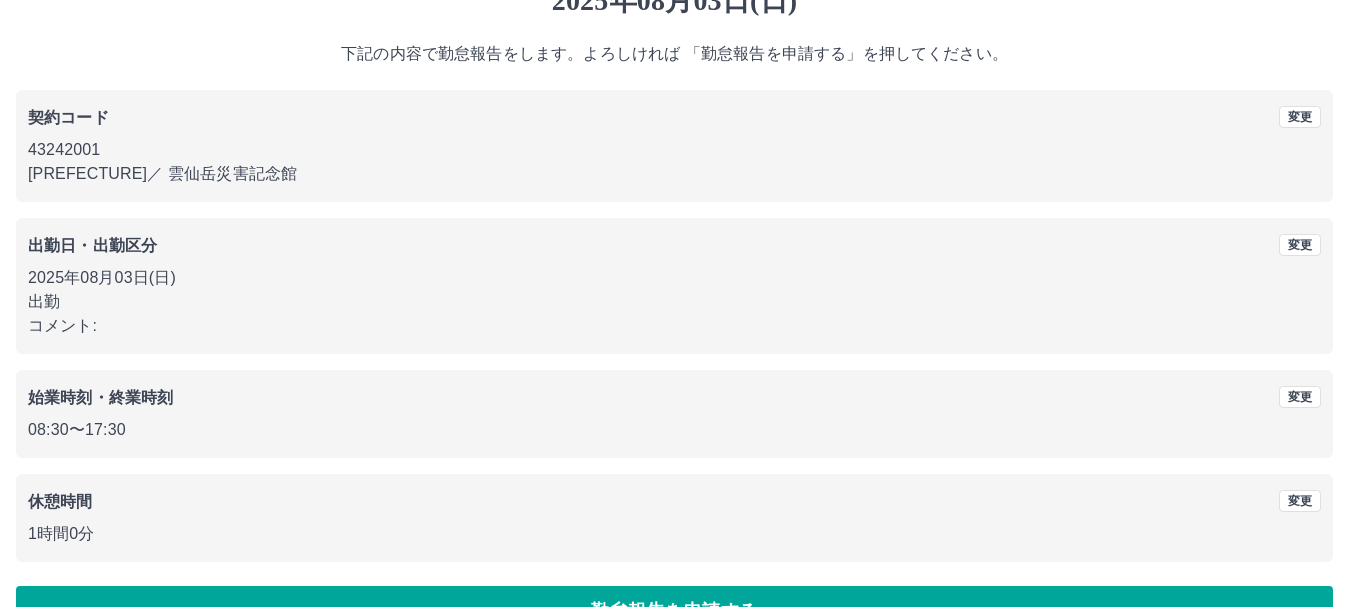 scroll, scrollTop: 142, scrollLeft: 0, axis: vertical 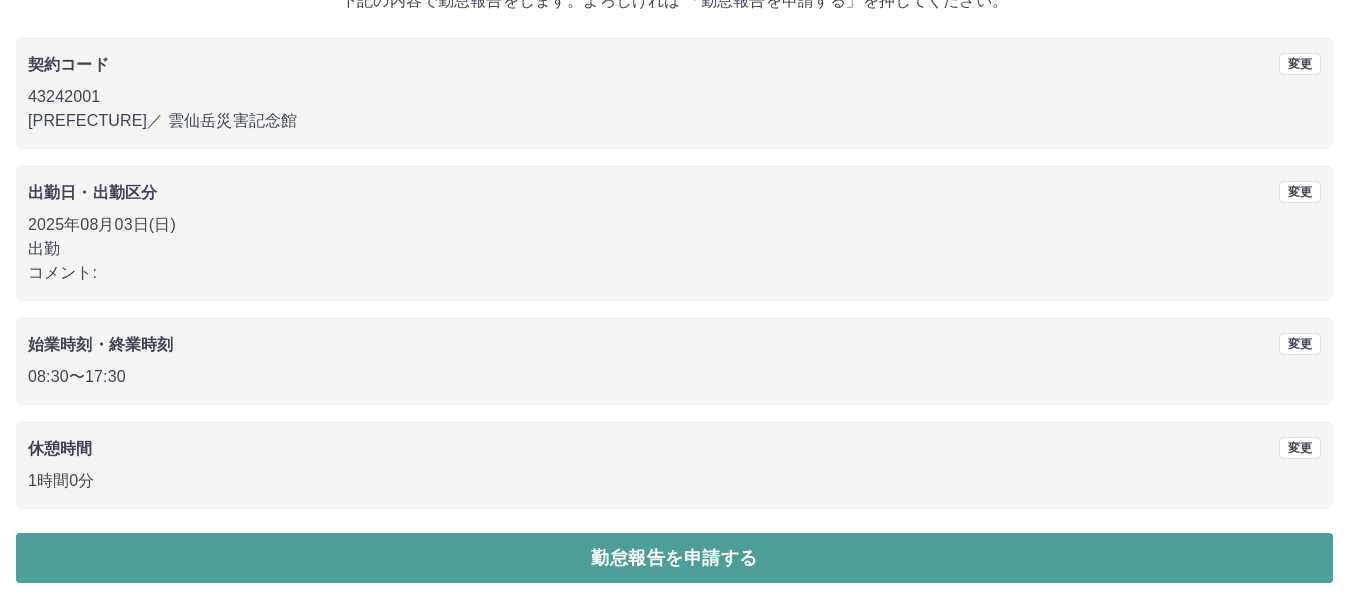 click on "勤怠報告を申請する" at bounding box center (674, 558) 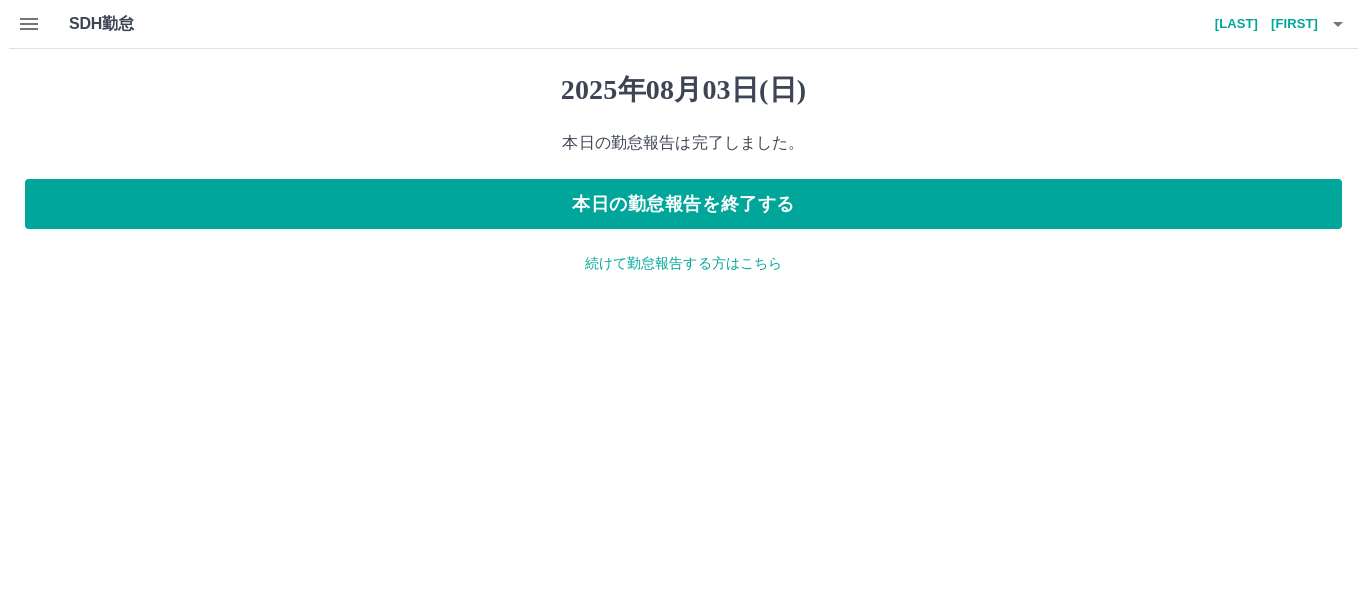 scroll, scrollTop: 0, scrollLeft: 0, axis: both 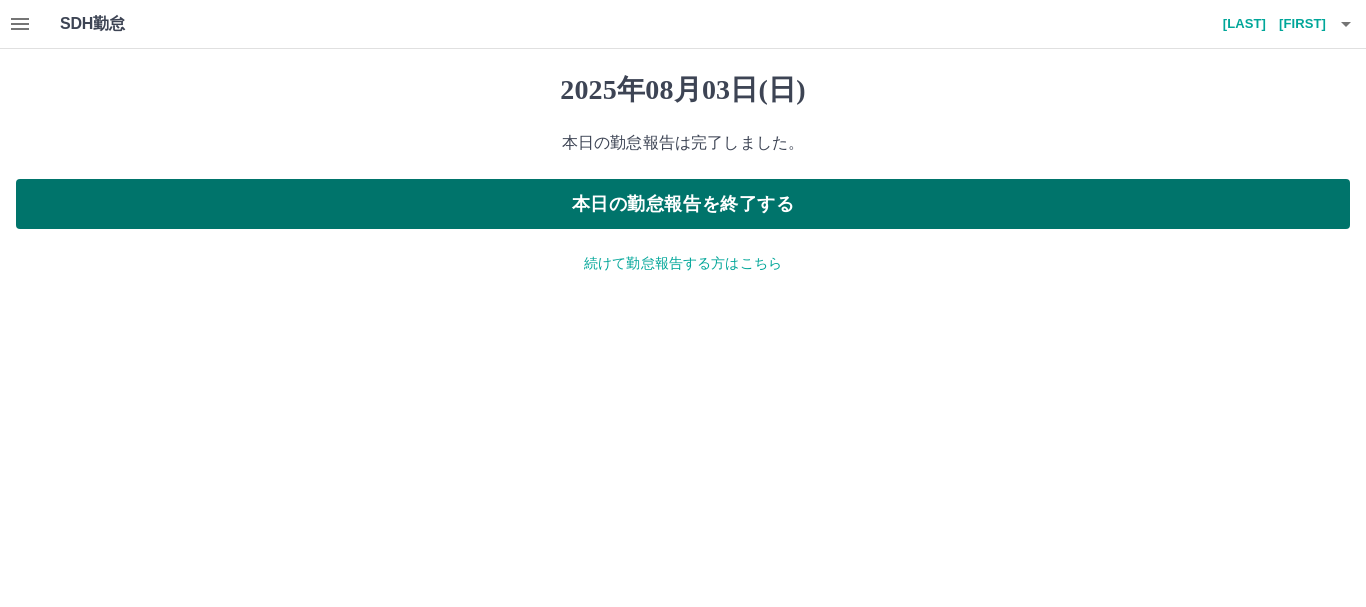 click on "本日の勤怠報告を終了する" at bounding box center [683, 204] 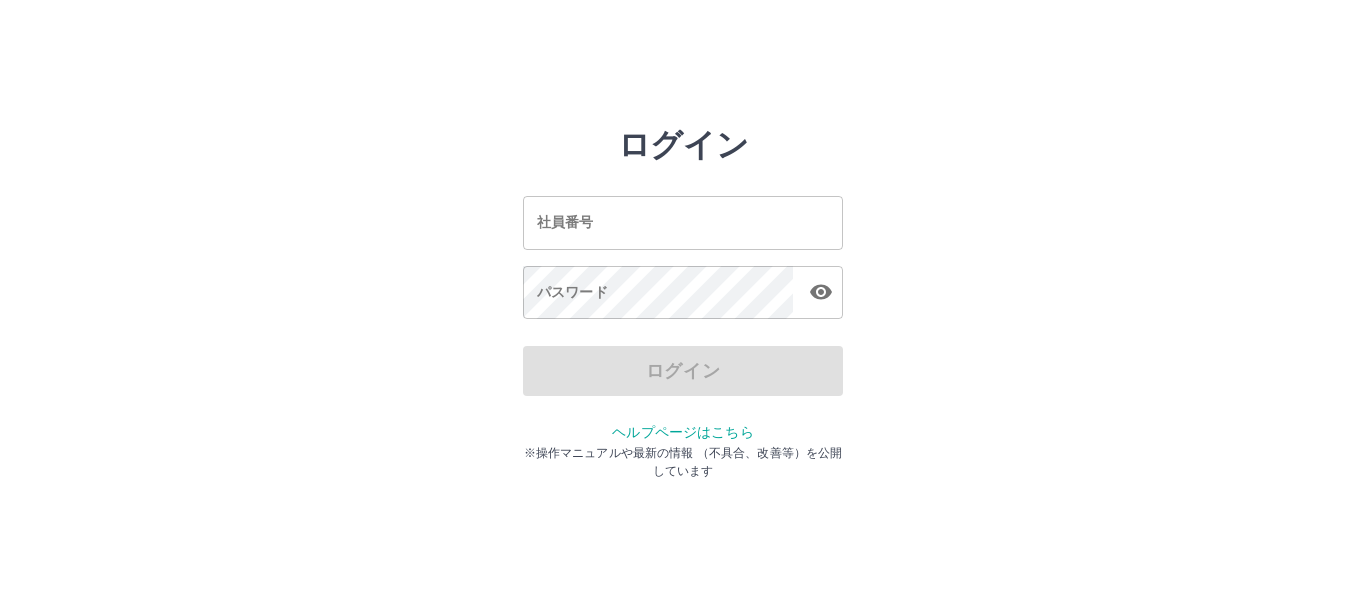 scroll, scrollTop: 0, scrollLeft: 0, axis: both 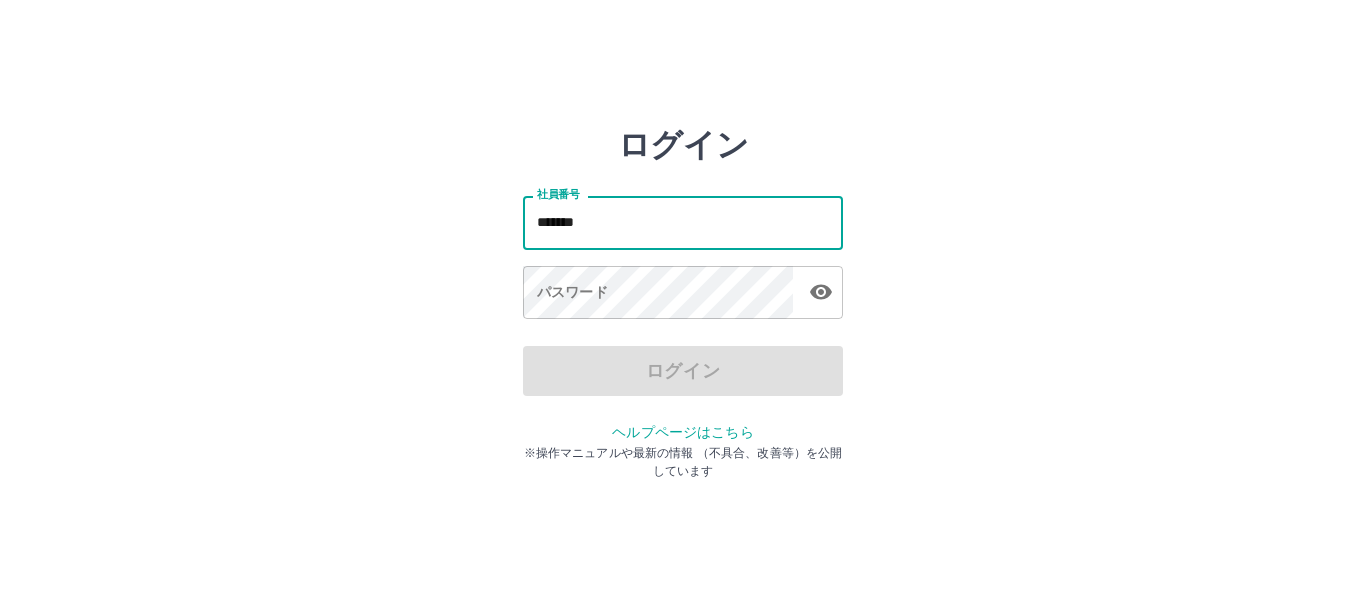 type on "*******" 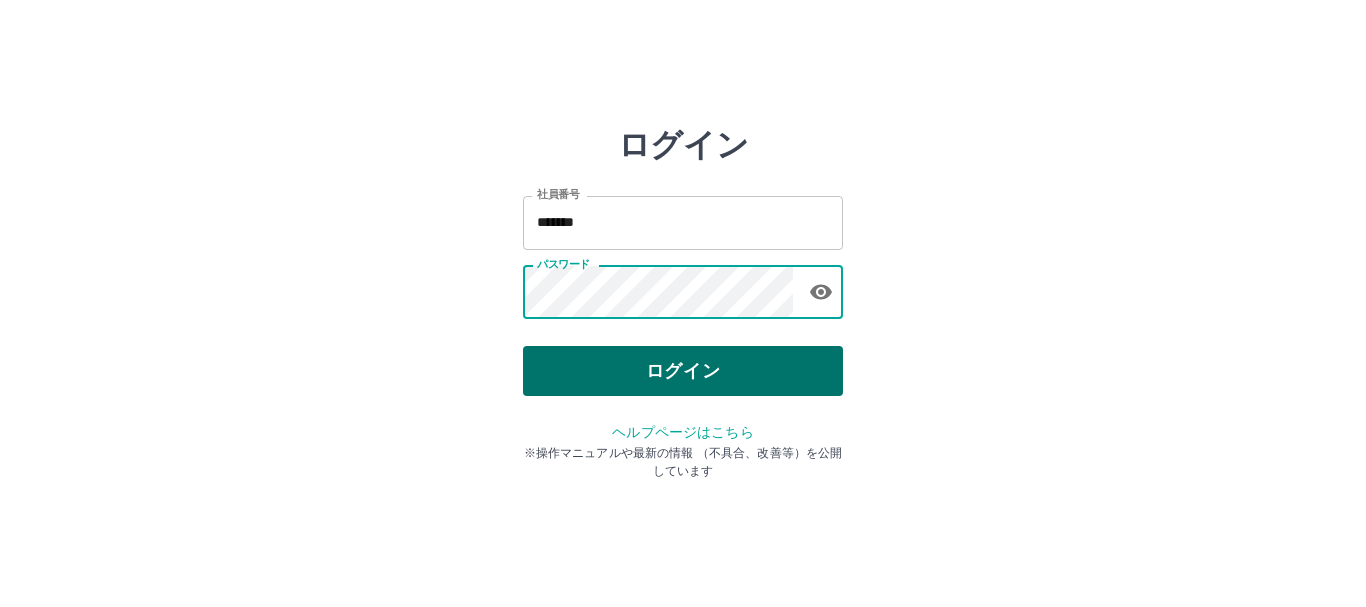 click on "ログイン" at bounding box center [683, 371] 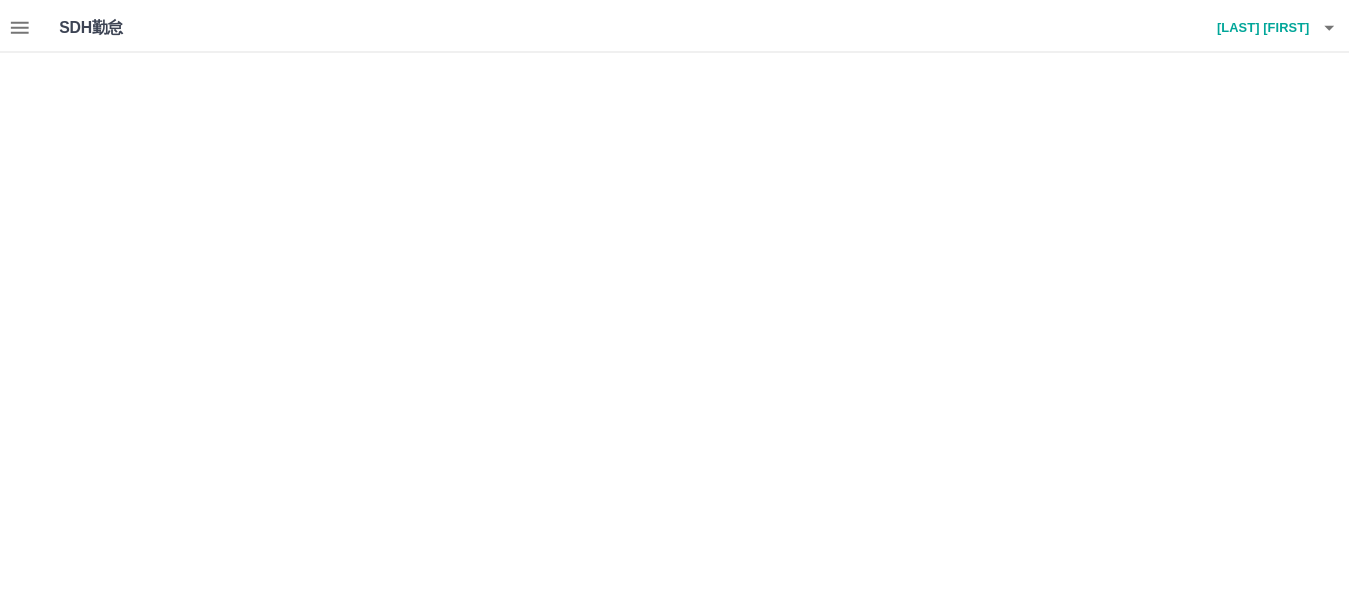 scroll, scrollTop: 0, scrollLeft: 0, axis: both 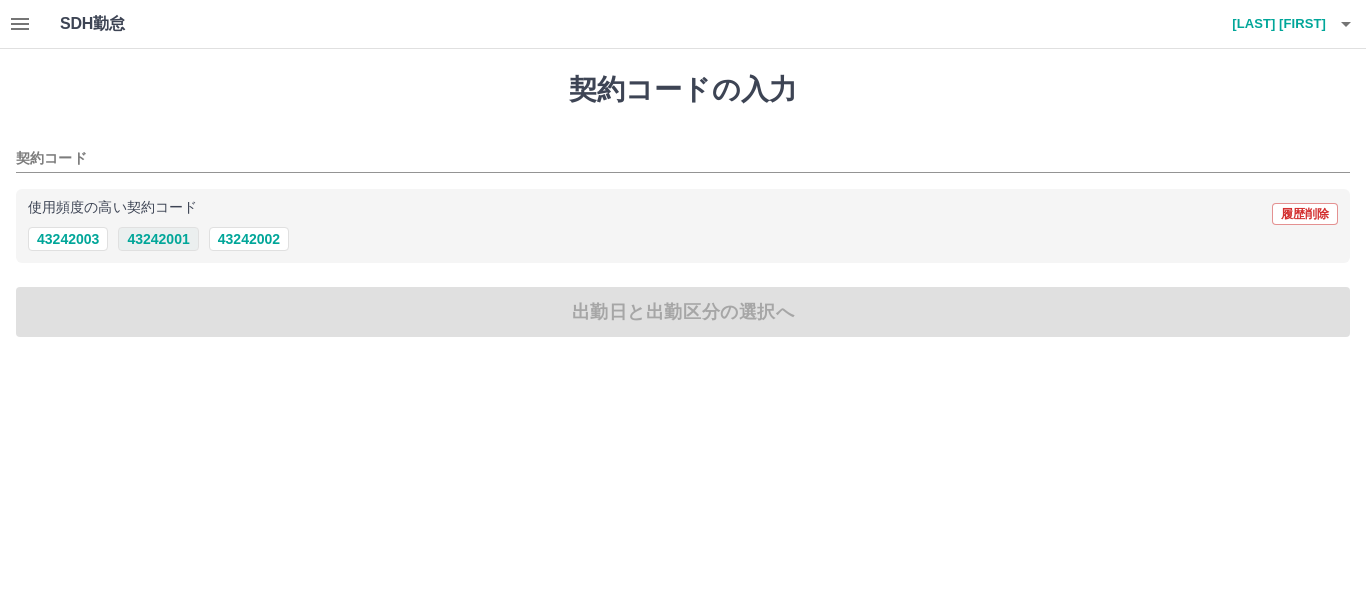 click on "43242001" at bounding box center (158, 239) 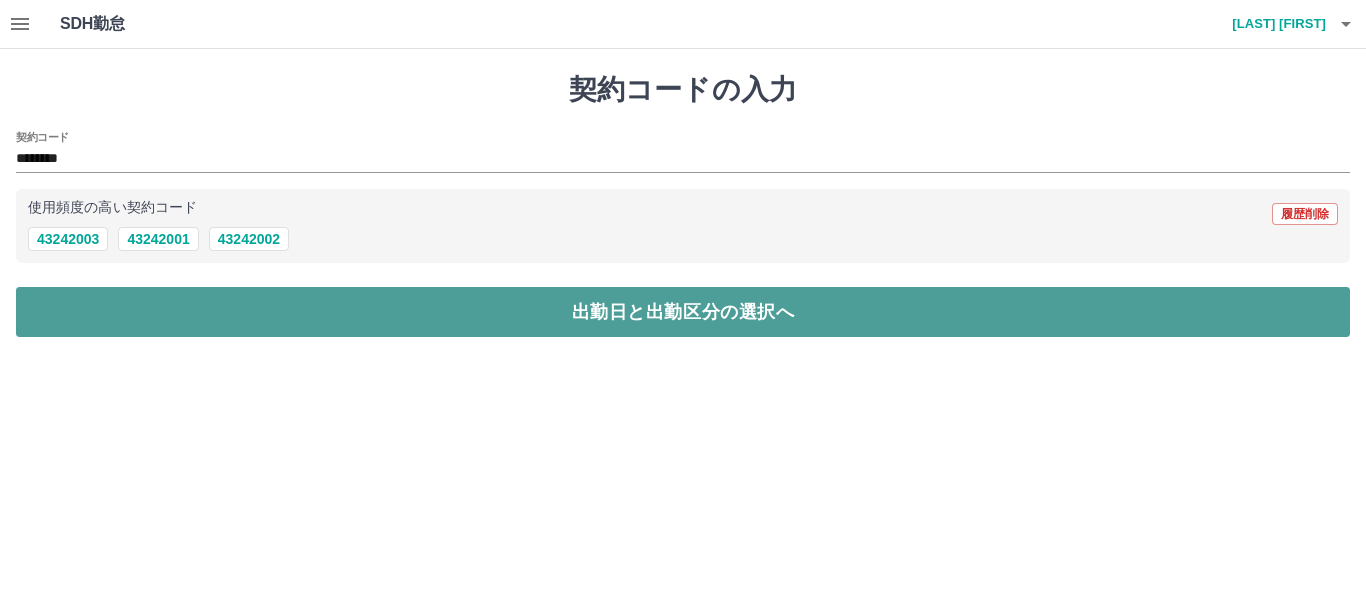 click on "出勤日と出勤区分の選択へ" at bounding box center [683, 312] 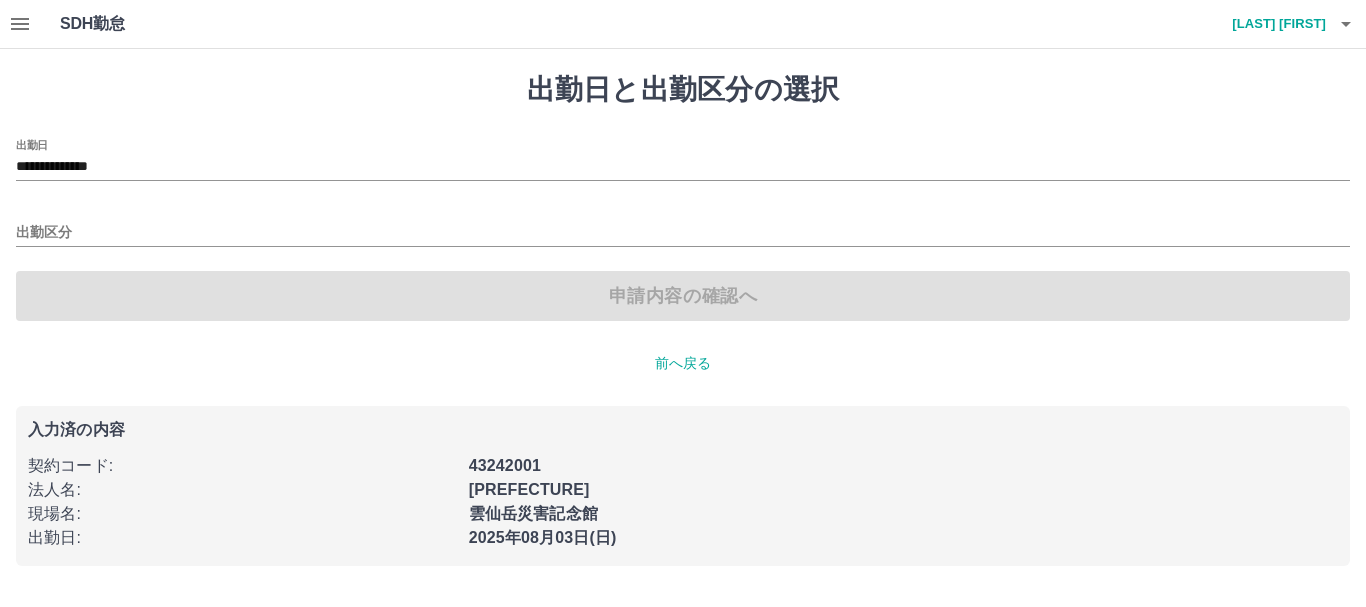 click on "出勤区分" at bounding box center [683, 226] 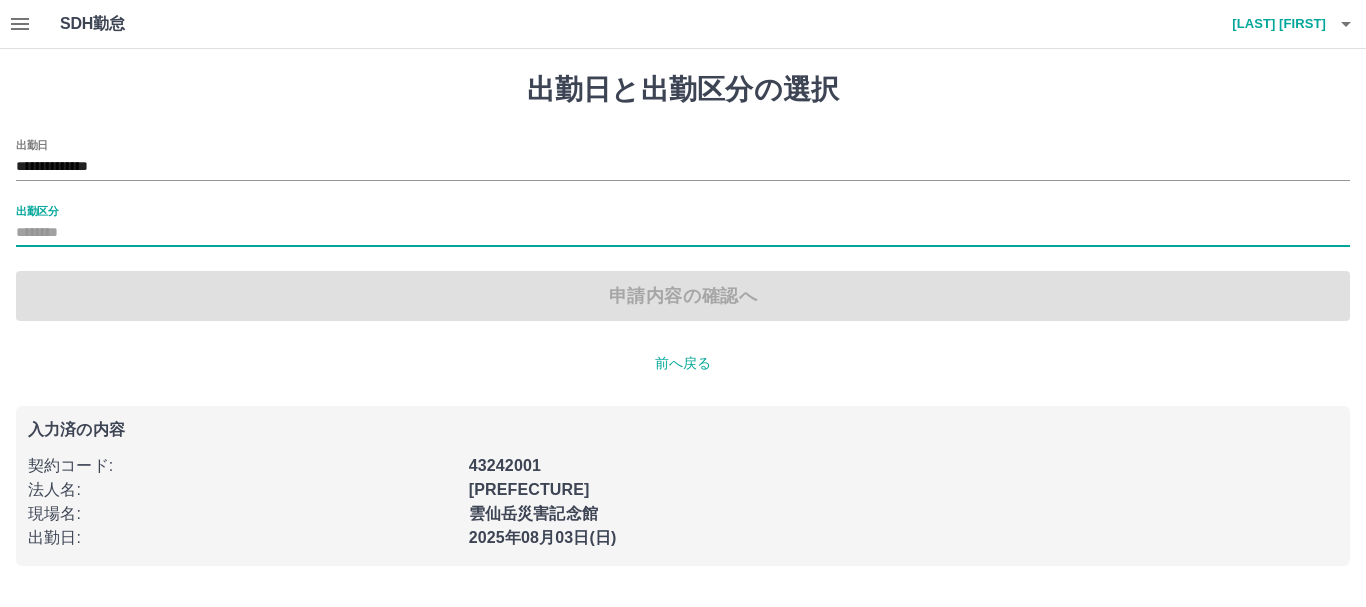 click on "出勤区分" at bounding box center [683, 233] 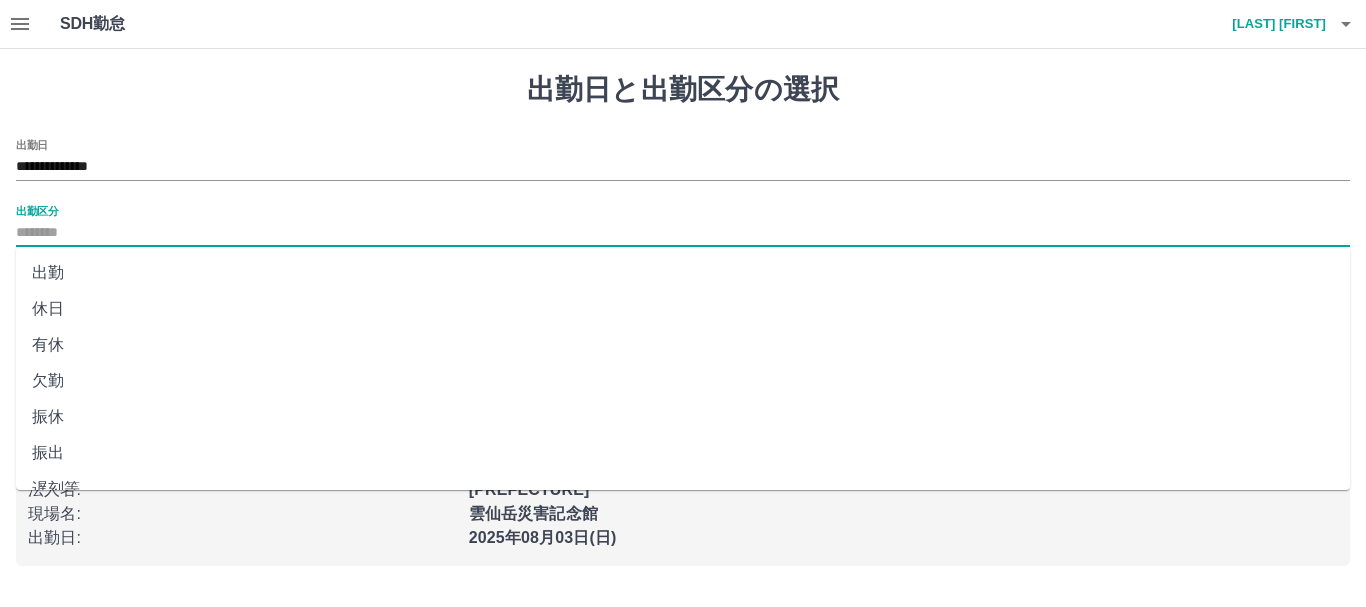 click on "出勤" at bounding box center (683, 273) 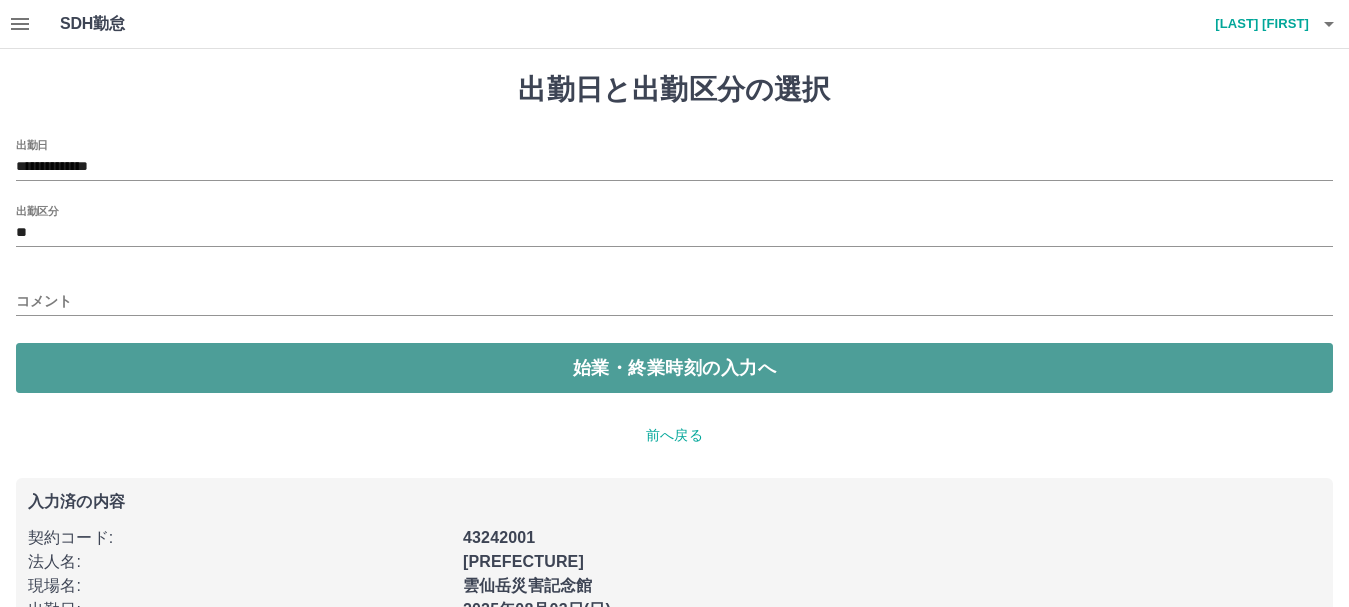 click on "始業・終業時刻の入力へ" at bounding box center [674, 368] 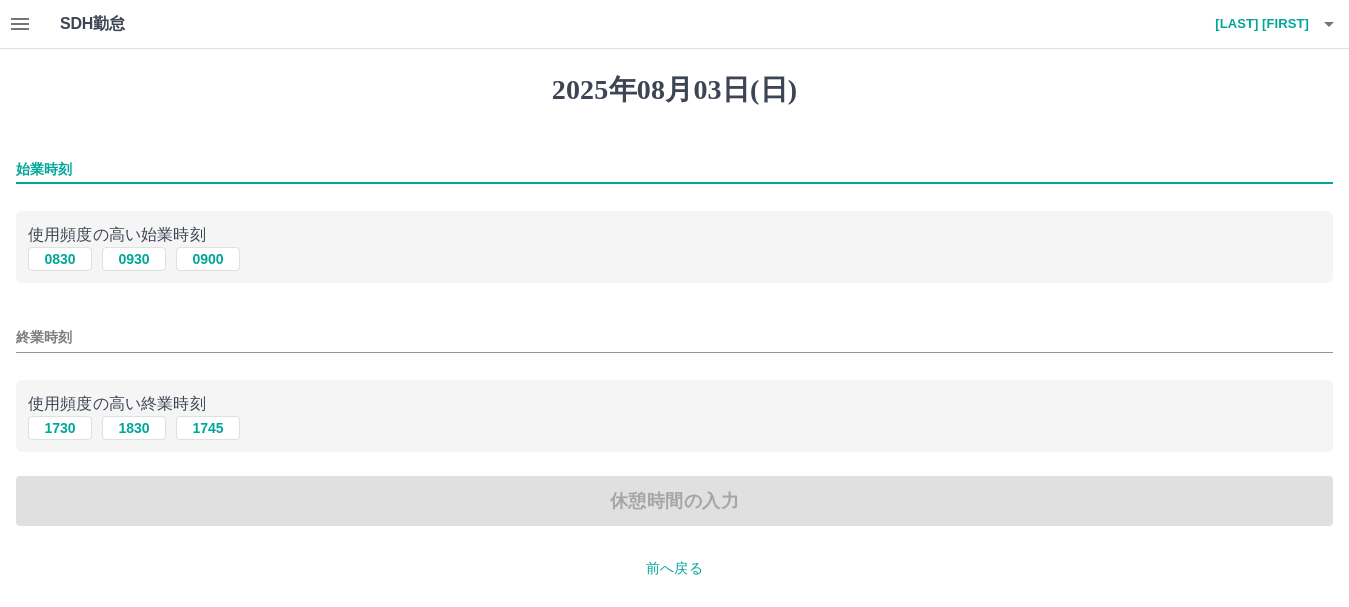 click on "始業時刻" at bounding box center (674, 169) 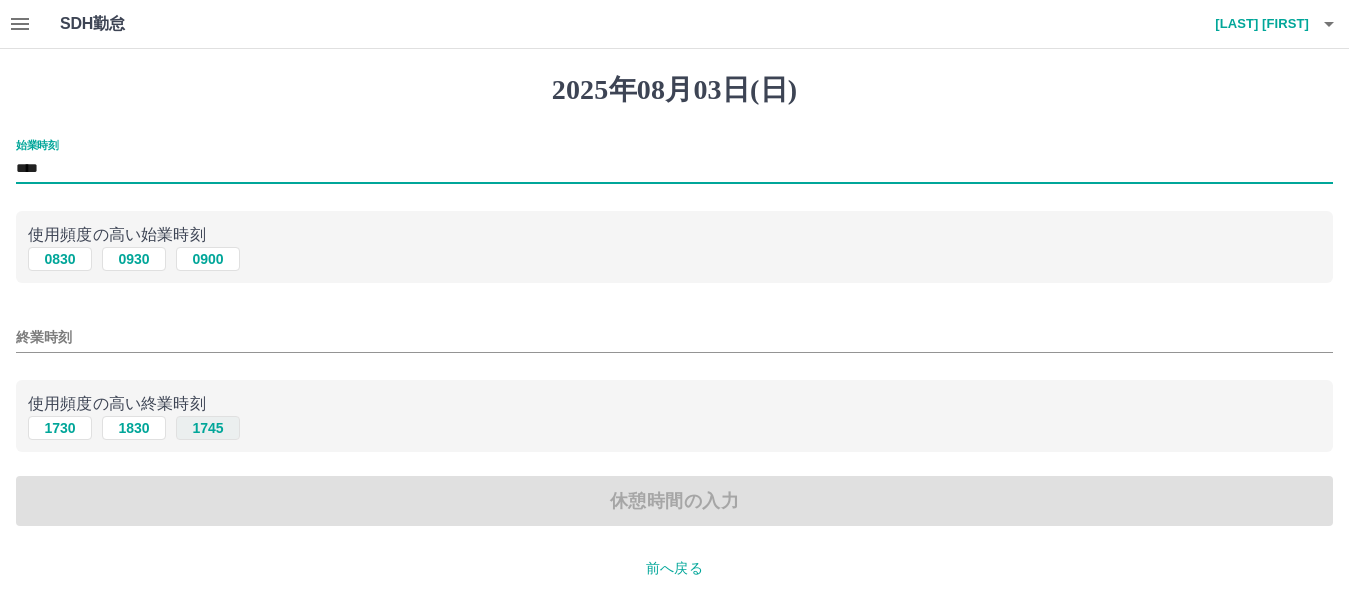 click on "1745" at bounding box center [208, 428] 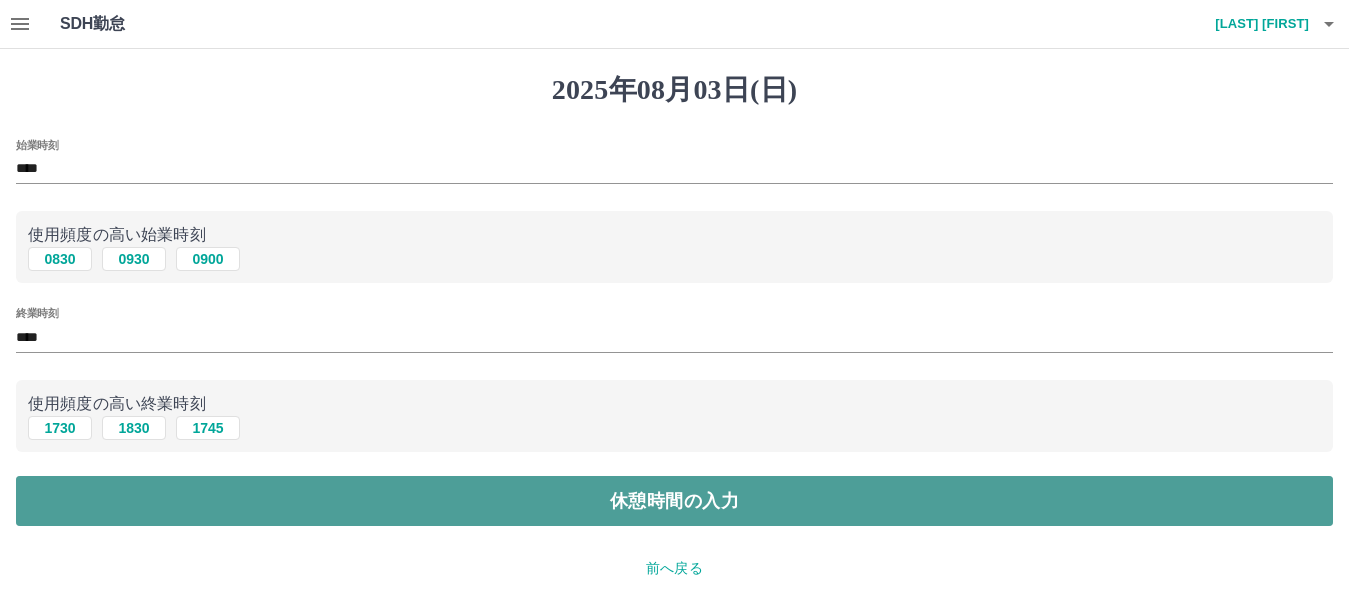 click on "休憩時間の入力" at bounding box center (674, 501) 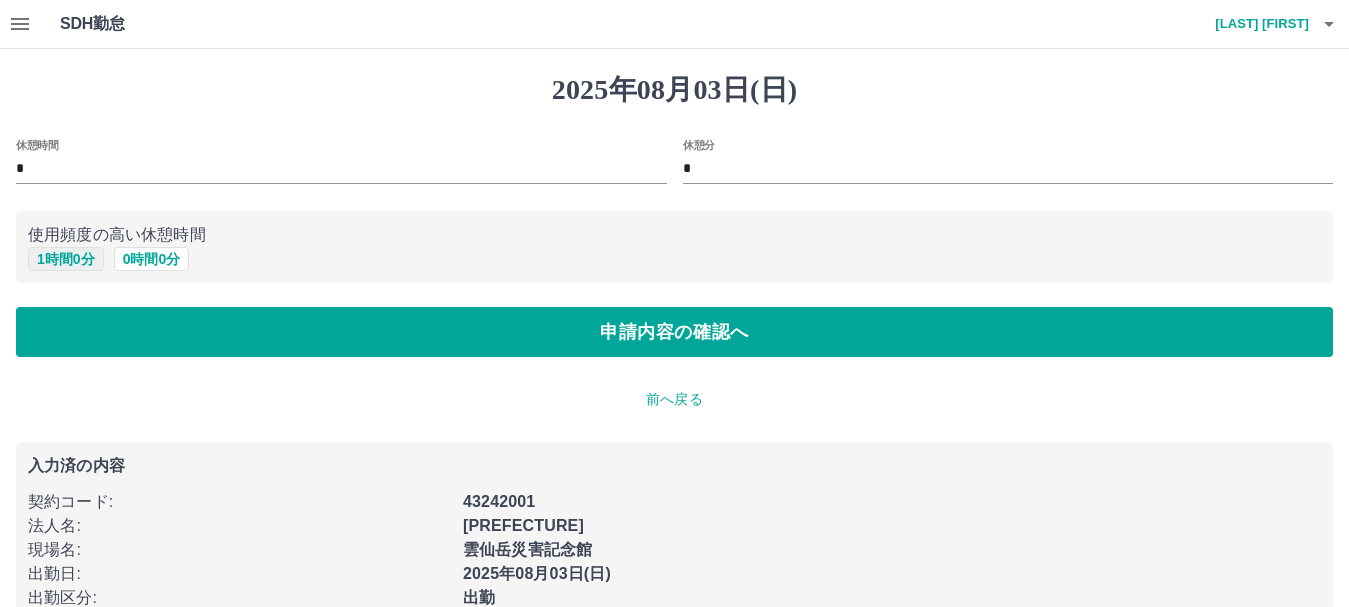 click on "1 時間 0 分" at bounding box center [66, 259] 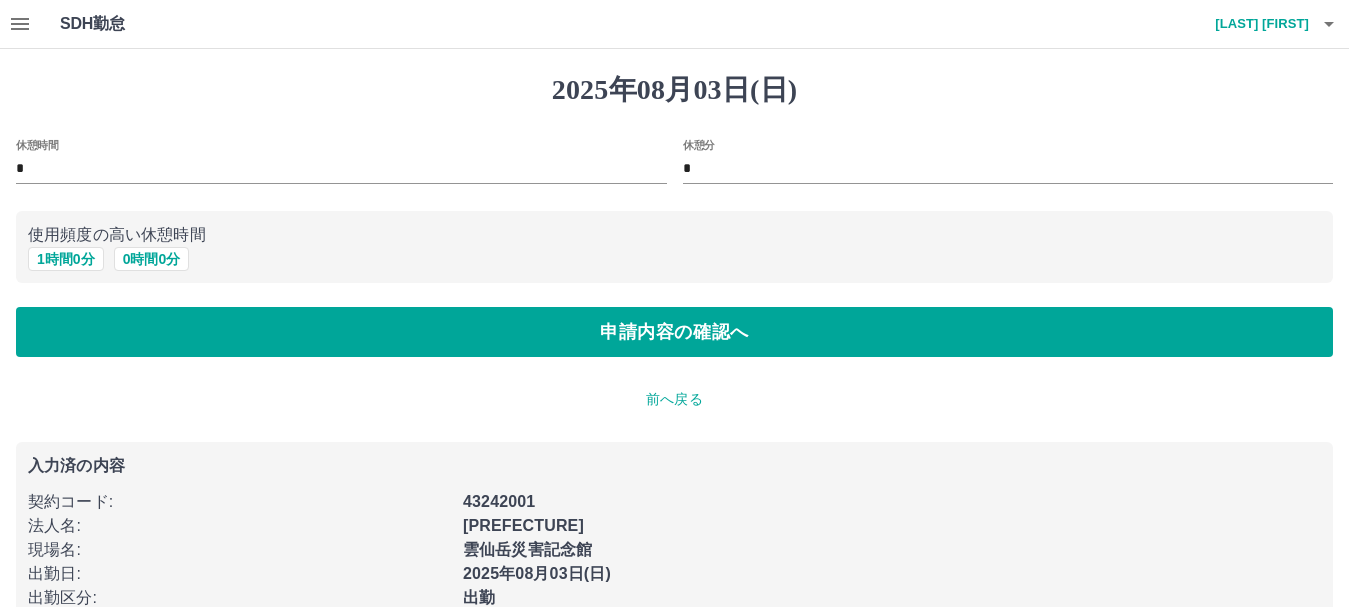 type on "*" 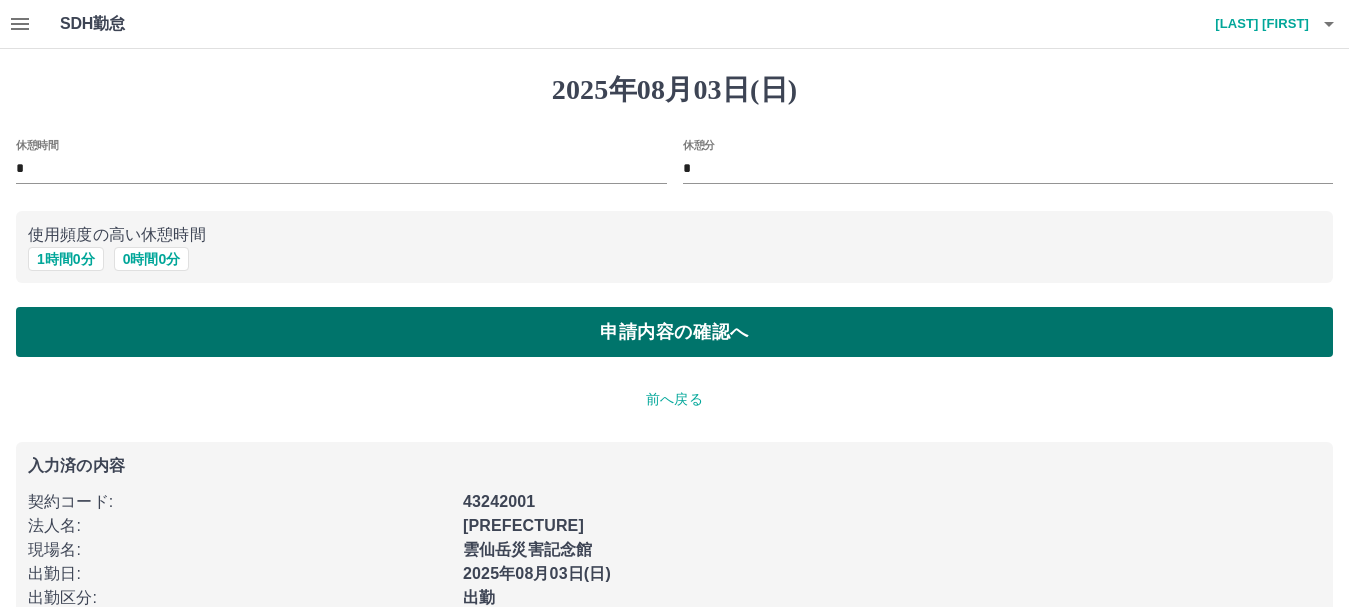 click on "申請内容の確認へ" at bounding box center [674, 332] 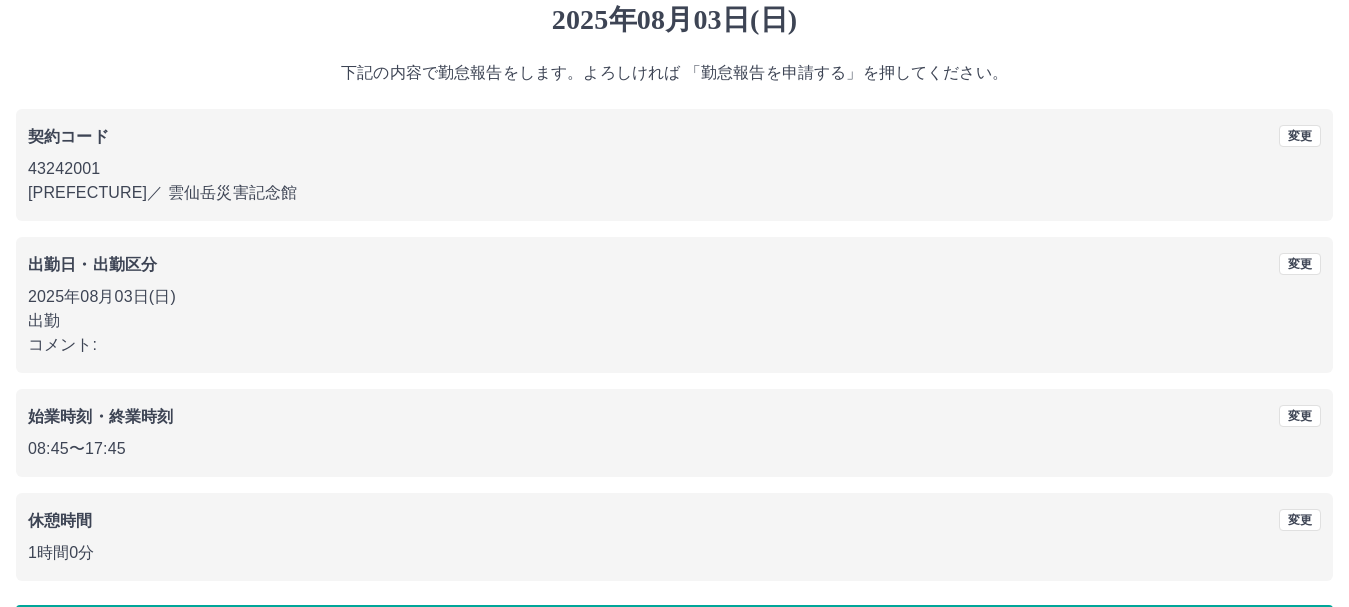 scroll, scrollTop: 142, scrollLeft: 0, axis: vertical 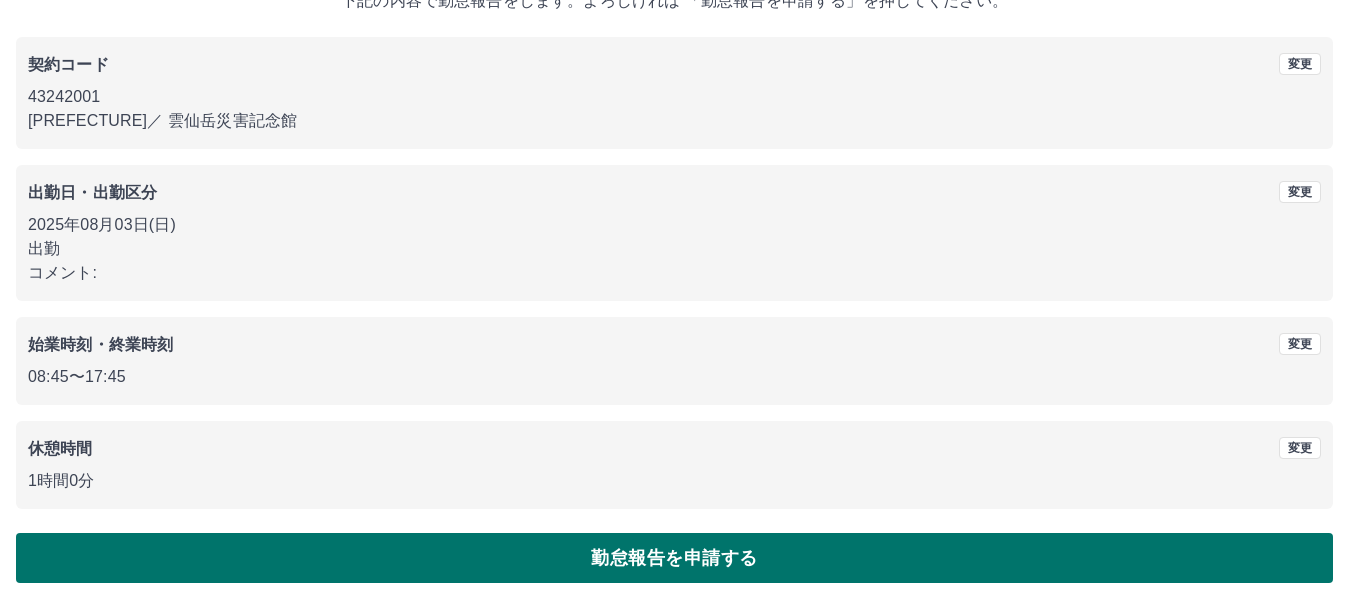 click on "勤怠報告を申請する" at bounding box center (674, 558) 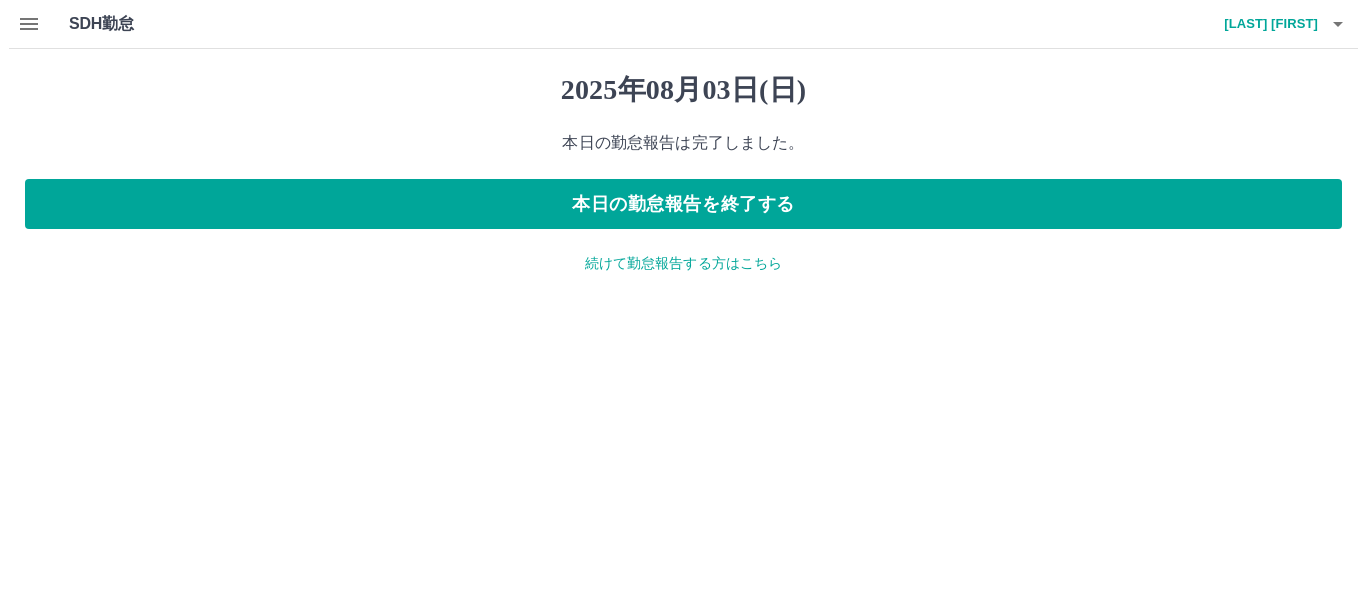 scroll, scrollTop: 0, scrollLeft: 0, axis: both 